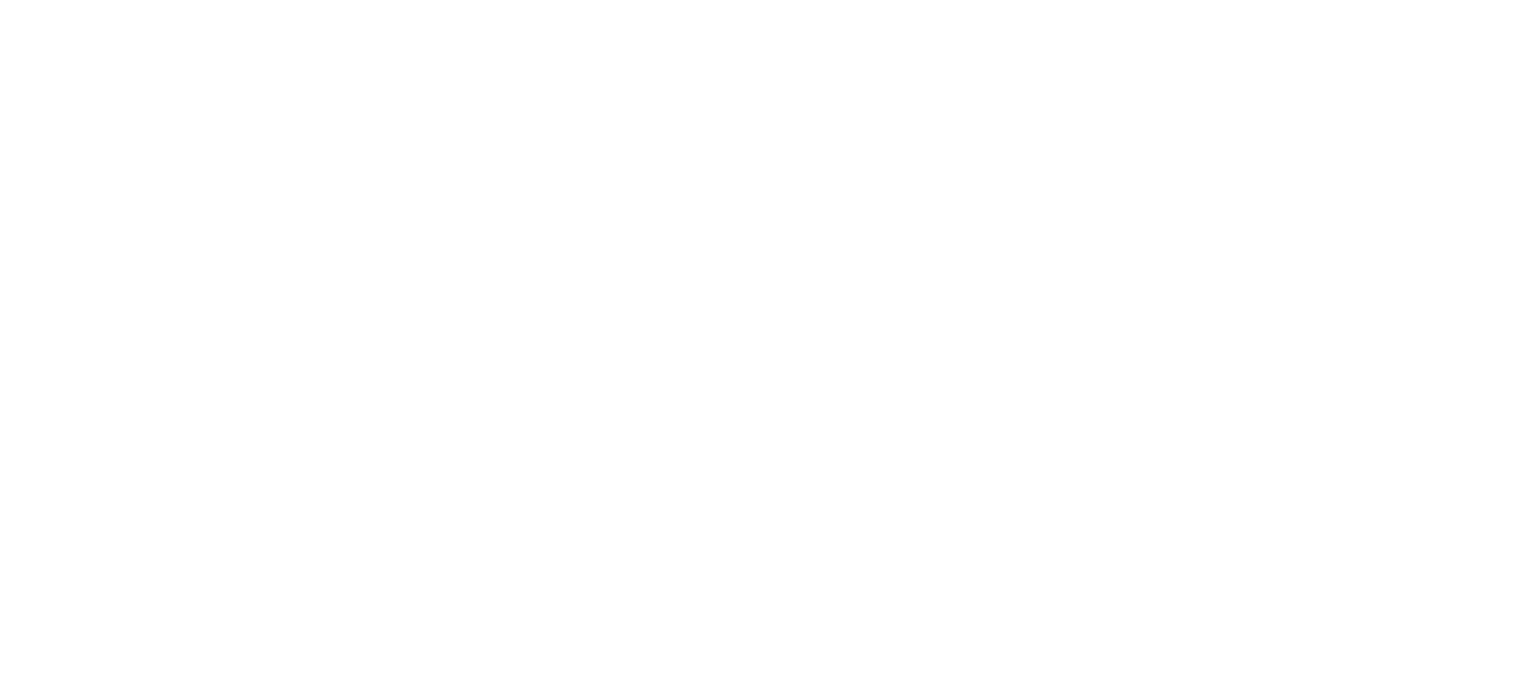 scroll, scrollTop: 0, scrollLeft: 0, axis: both 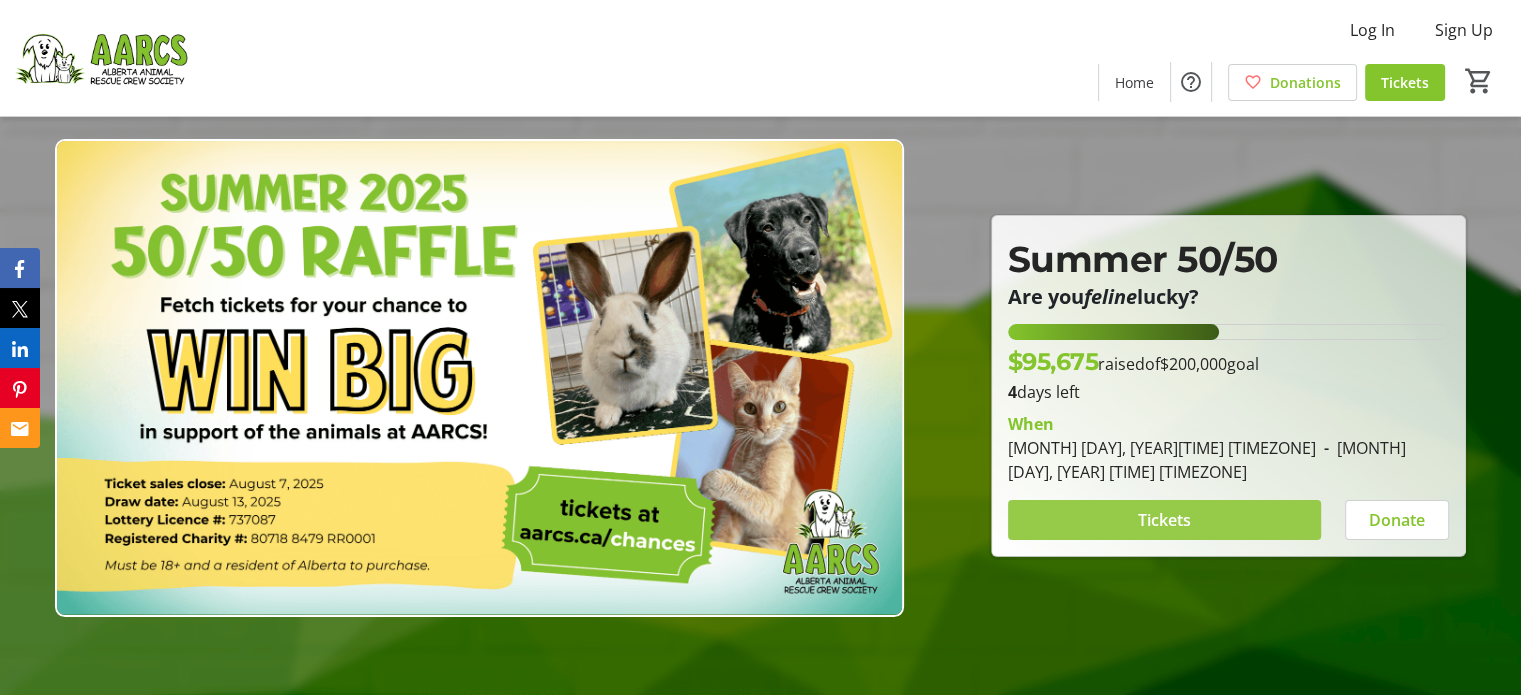 click on "Tickets" at bounding box center (1164, 520) 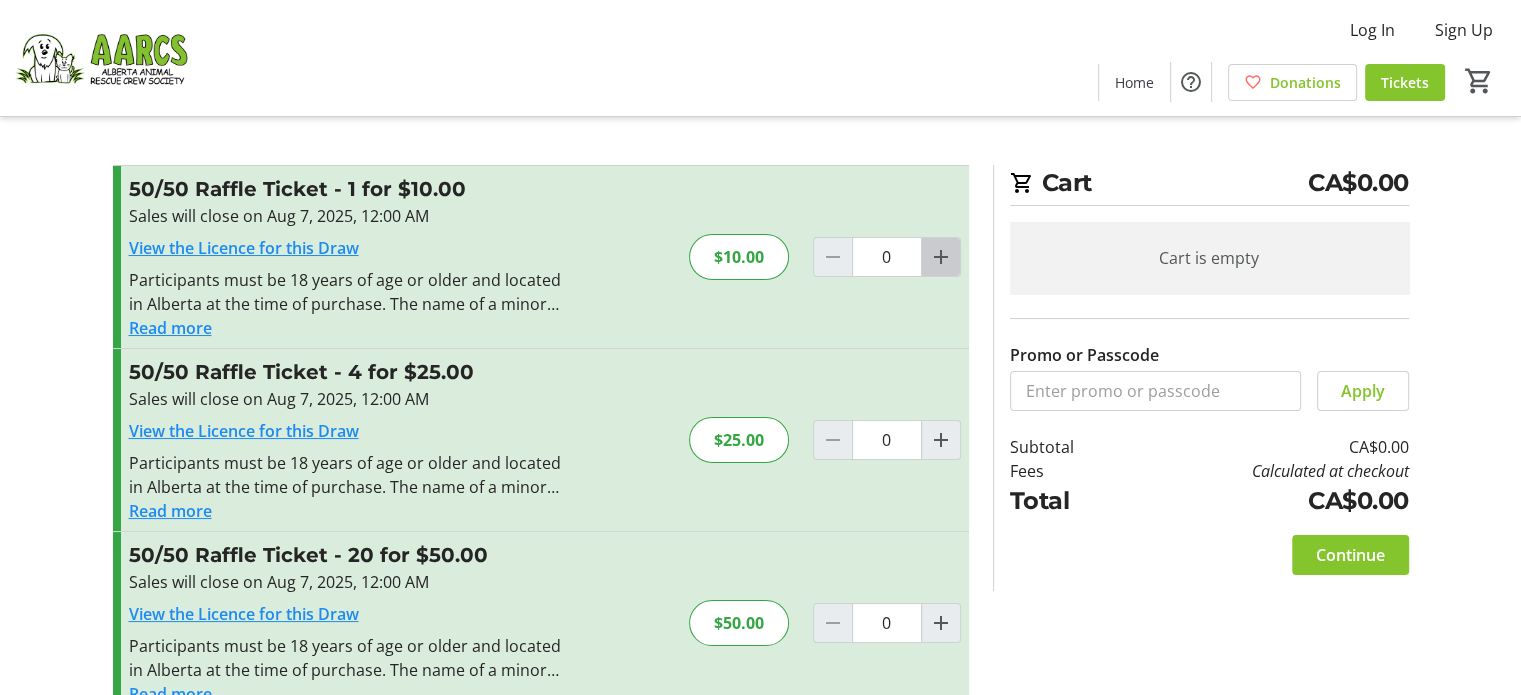 click 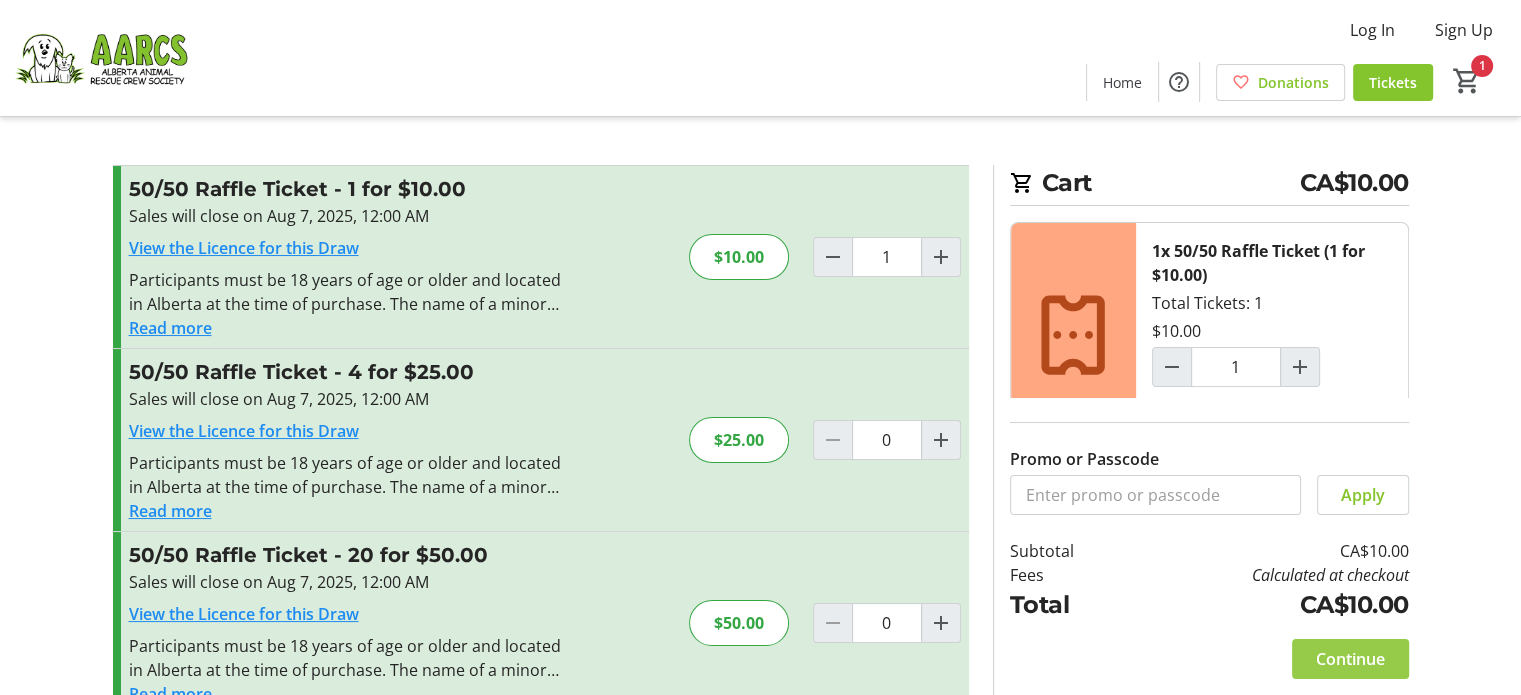click on "Continue" 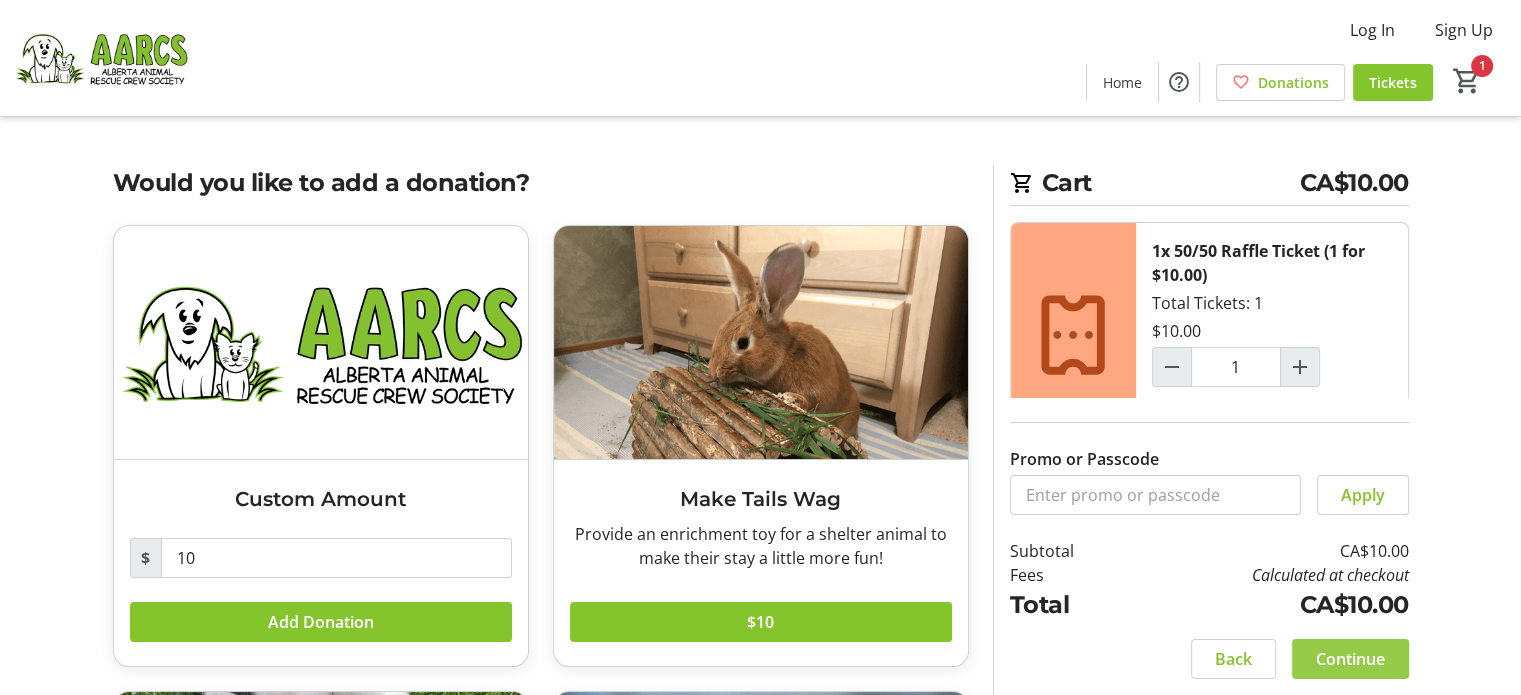 click on "Continue" 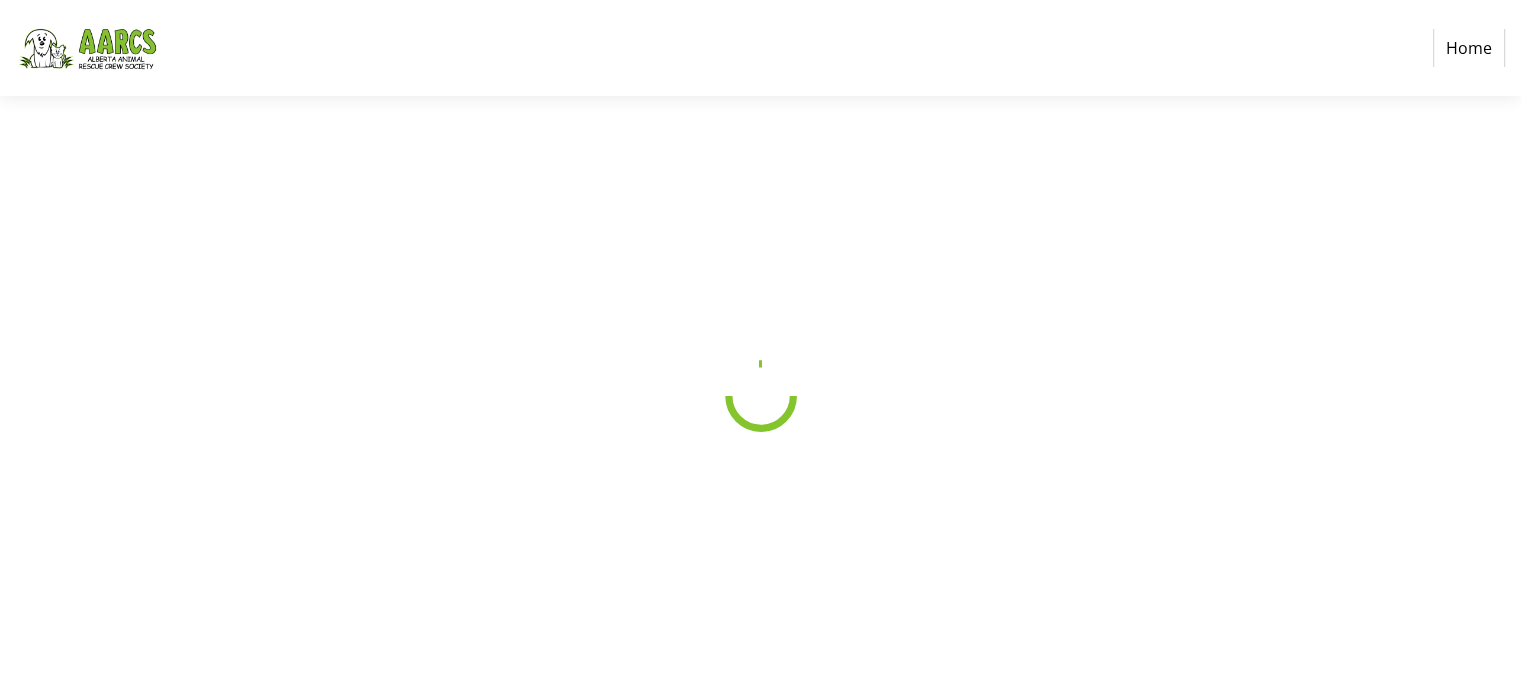 select on "CA" 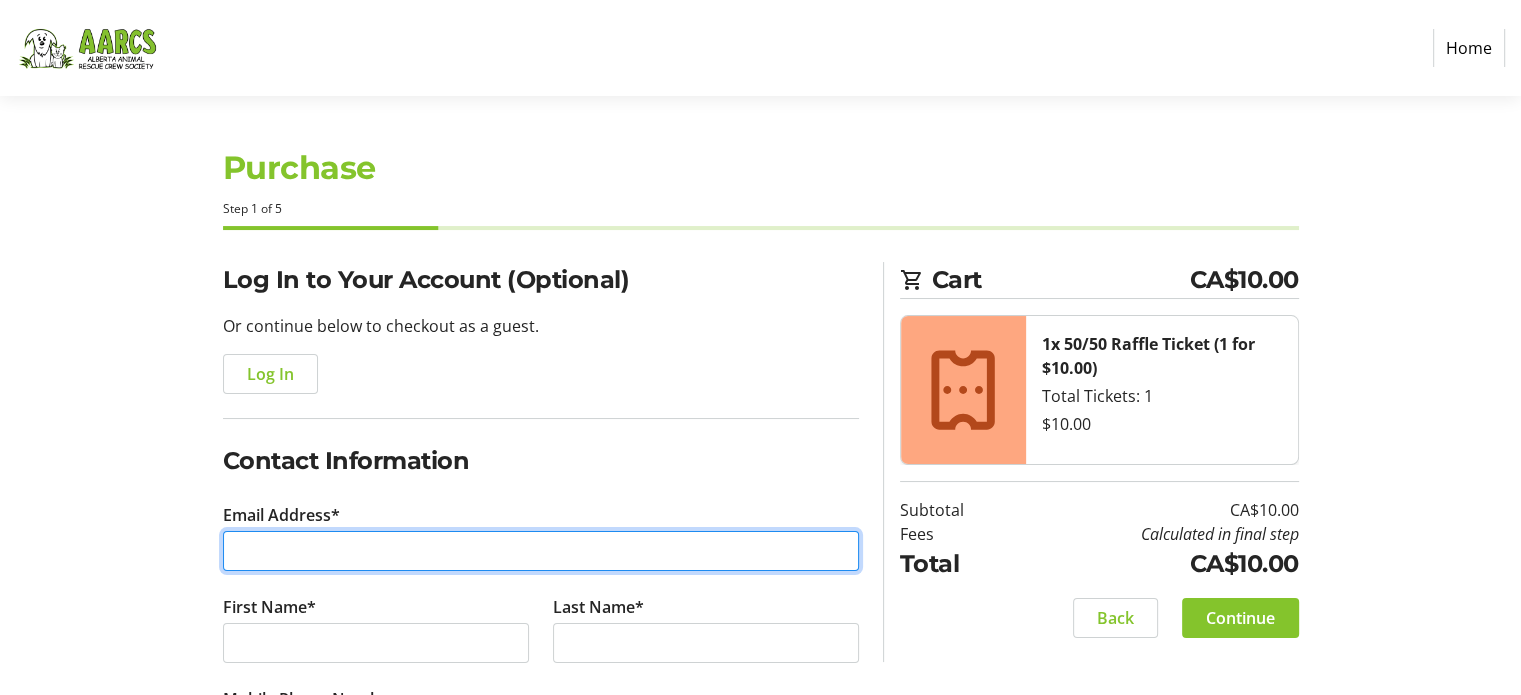 click on "Email Address*" at bounding box center (541, 551) 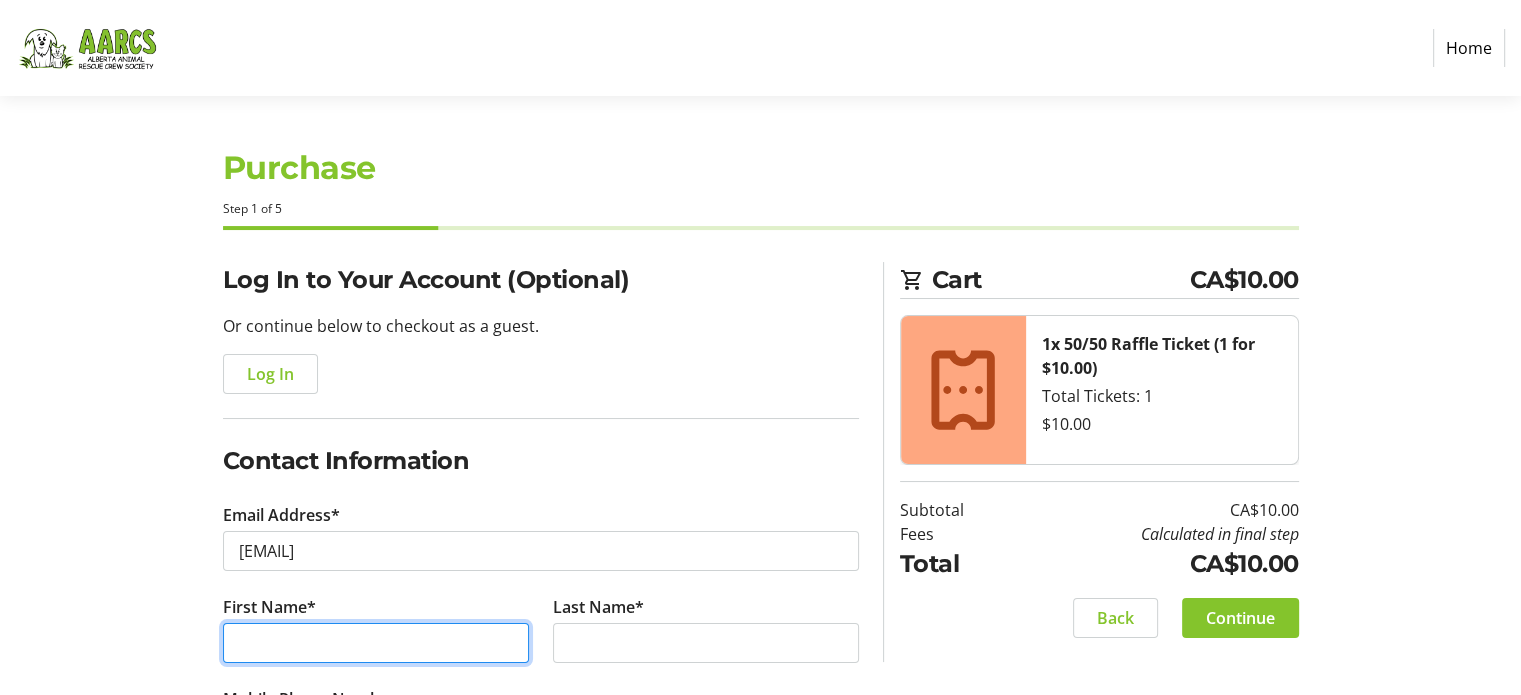 type on "[FIRST]" 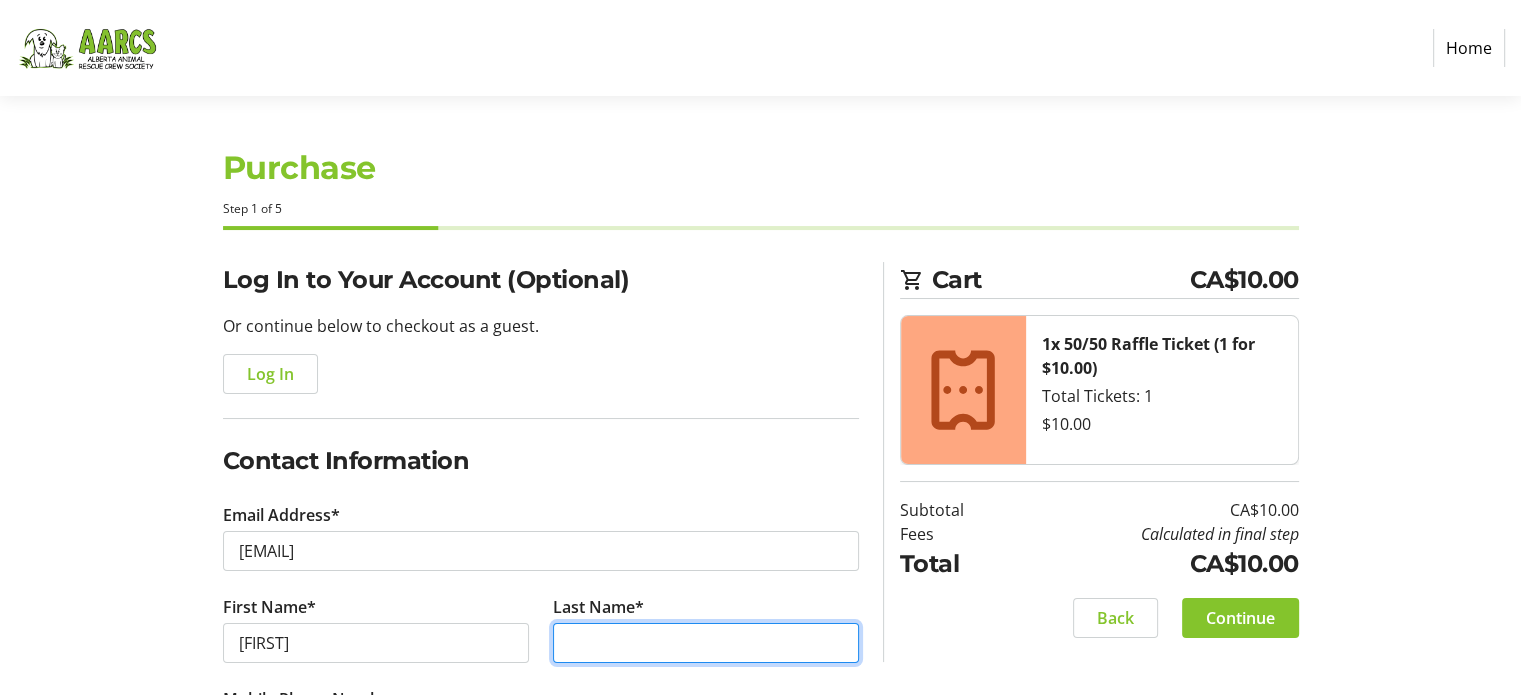 type on "[LAST]" 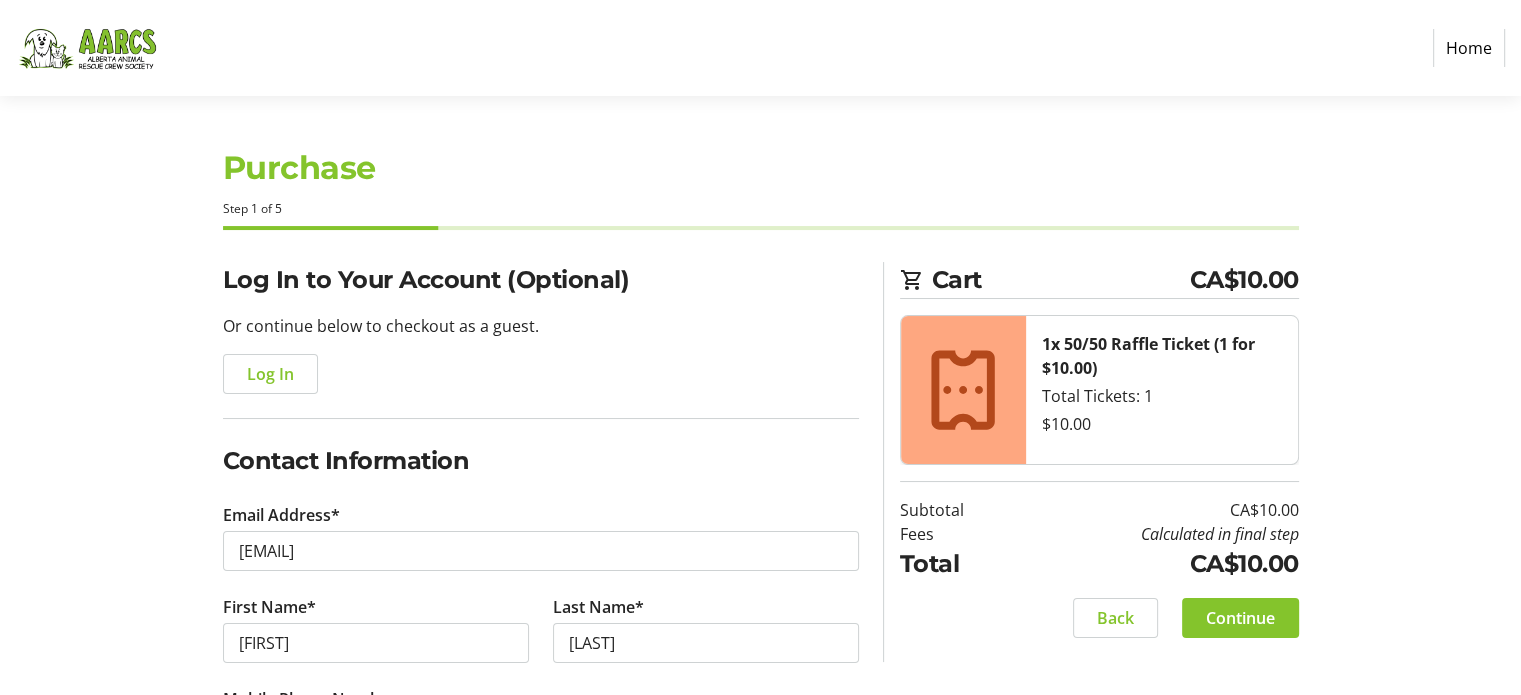type on "([PHONE])" 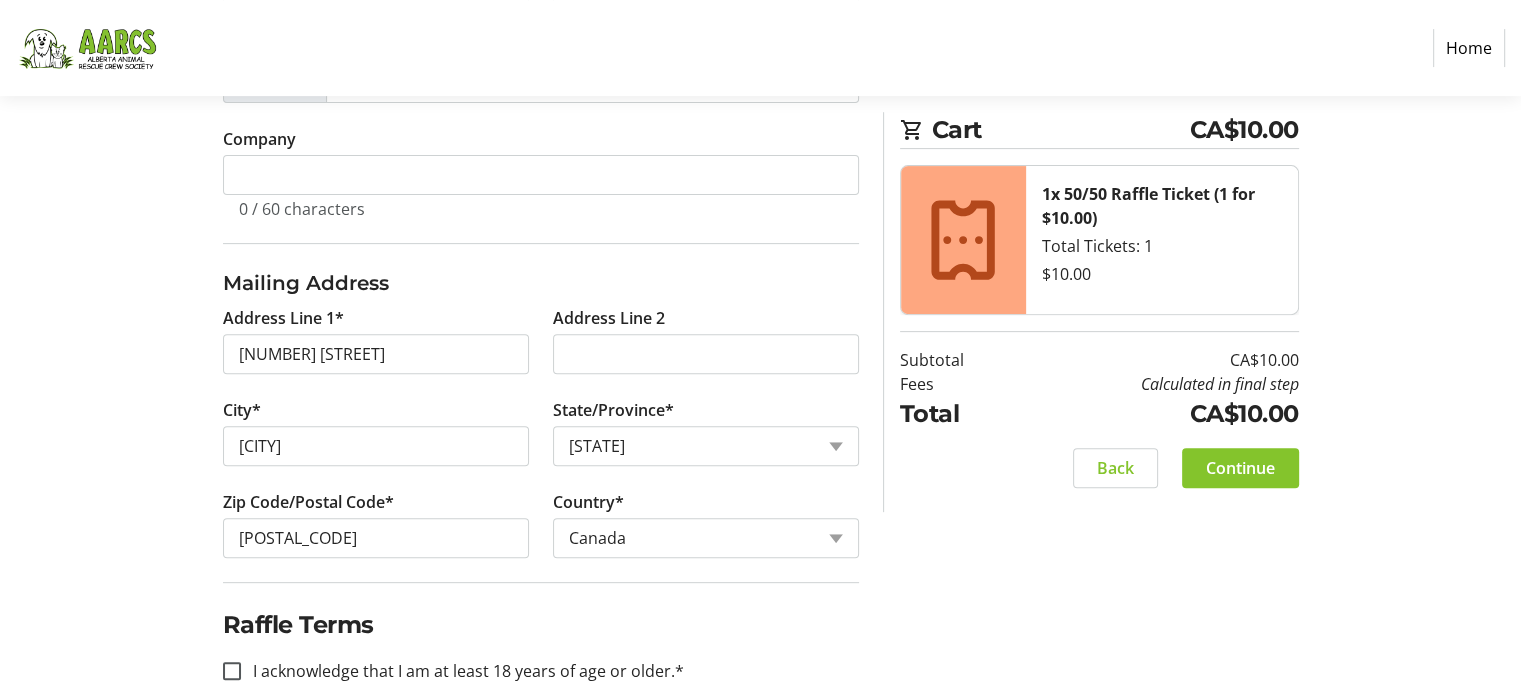 scroll, scrollTop: 684, scrollLeft: 0, axis: vertical 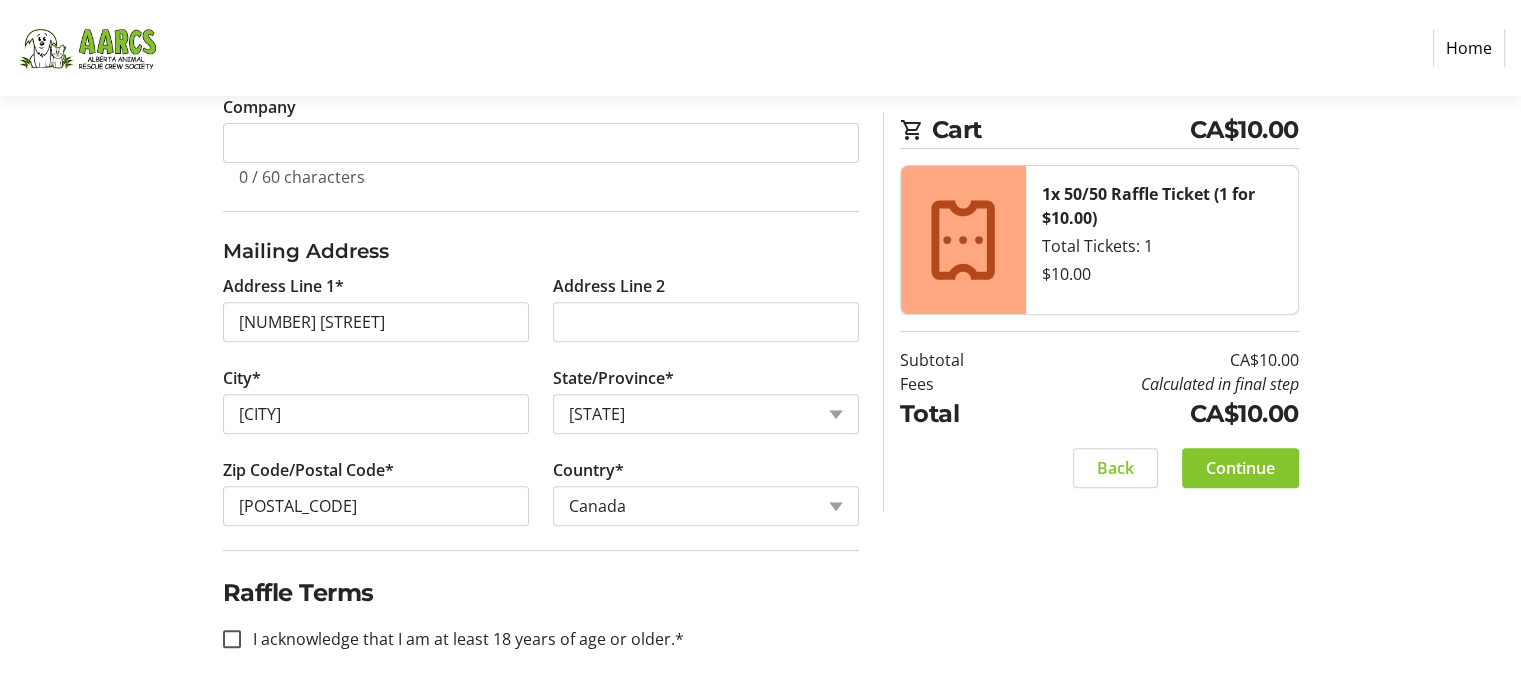 click on "Log In to Your Account (Optional) Or continue below to checkout as a guest.  Log In  Contact Information Email Address* [EMAIL] First Name* [FIRST] Last Name* [LAST]  Mobile Phone Number  [PHONE]  Company  0 / 60 characters Mailing Address  Address Line 1*  [NUMBER] [STREET]  Address Line 2   City*  [CITY]  State/Province*  State or Province  State or Province   Alberta   British Columbia   Manitoba   New Brunswick   Newfoundland and Labrador   Nova Scotia   Ontario   Prince Edward Island   Quebec   Saskatchewan   Northwest Territories   Nunavut   Yukon   Zip Code/Postal Code*  [POSTAL_CODE]  Country*  Country Country  Afghanistan   Åland Islands   Albania   Algeria   American Samoa   Andorra   Angola   Anguilla   Antarctica   Antigua and Barbuda   Argentina   Armenia   Aruba   Australia   Austria   Azerbaijan   The Bahamas   Bahrain   Bangladesh   Barbados   Belarus   Belgium   Belize   Benin   Bermuda   Bhutan   Bolivia   Bonaire   Bosnia and Herzegovina   Botswana   Bouvet Island   Brazil   Chad" 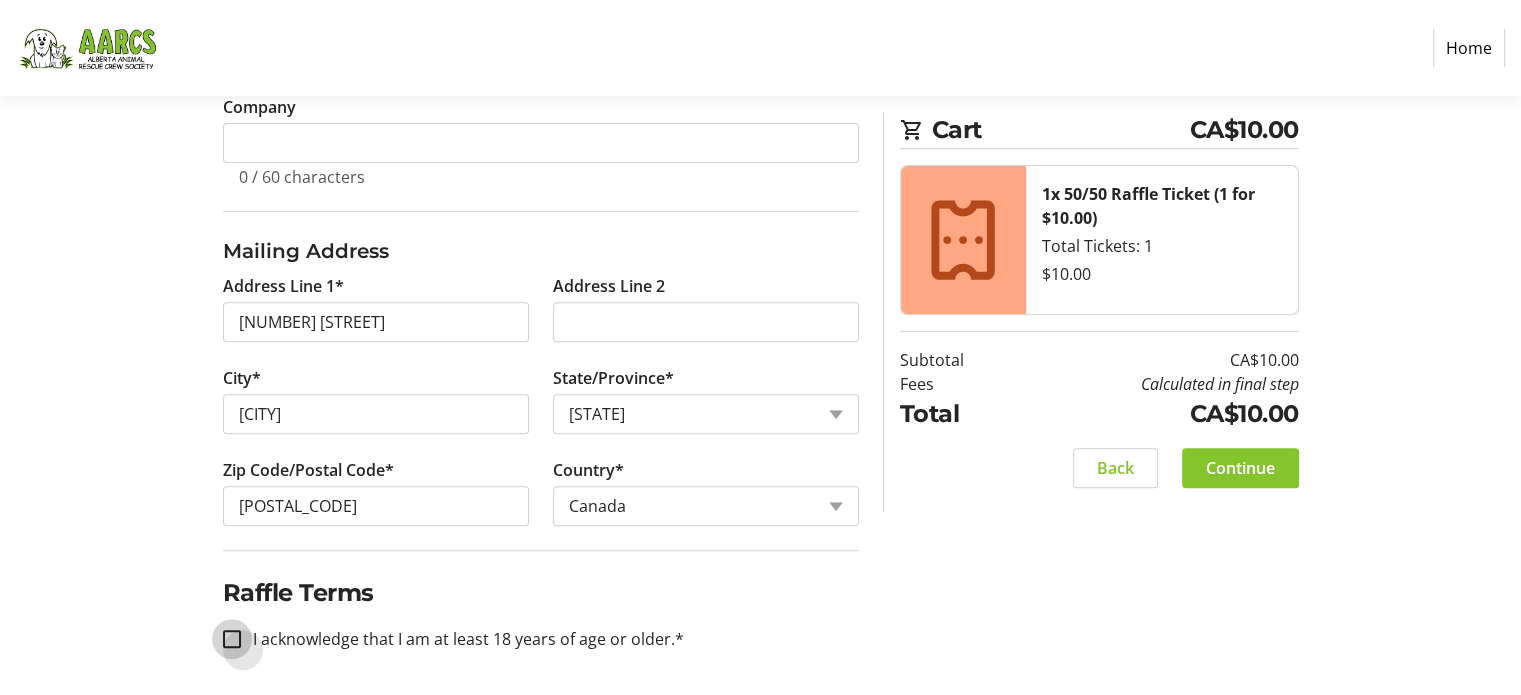 click on "I acknowledge that I am at least 18 years of age or older.*" at bounding box center [232, 639] 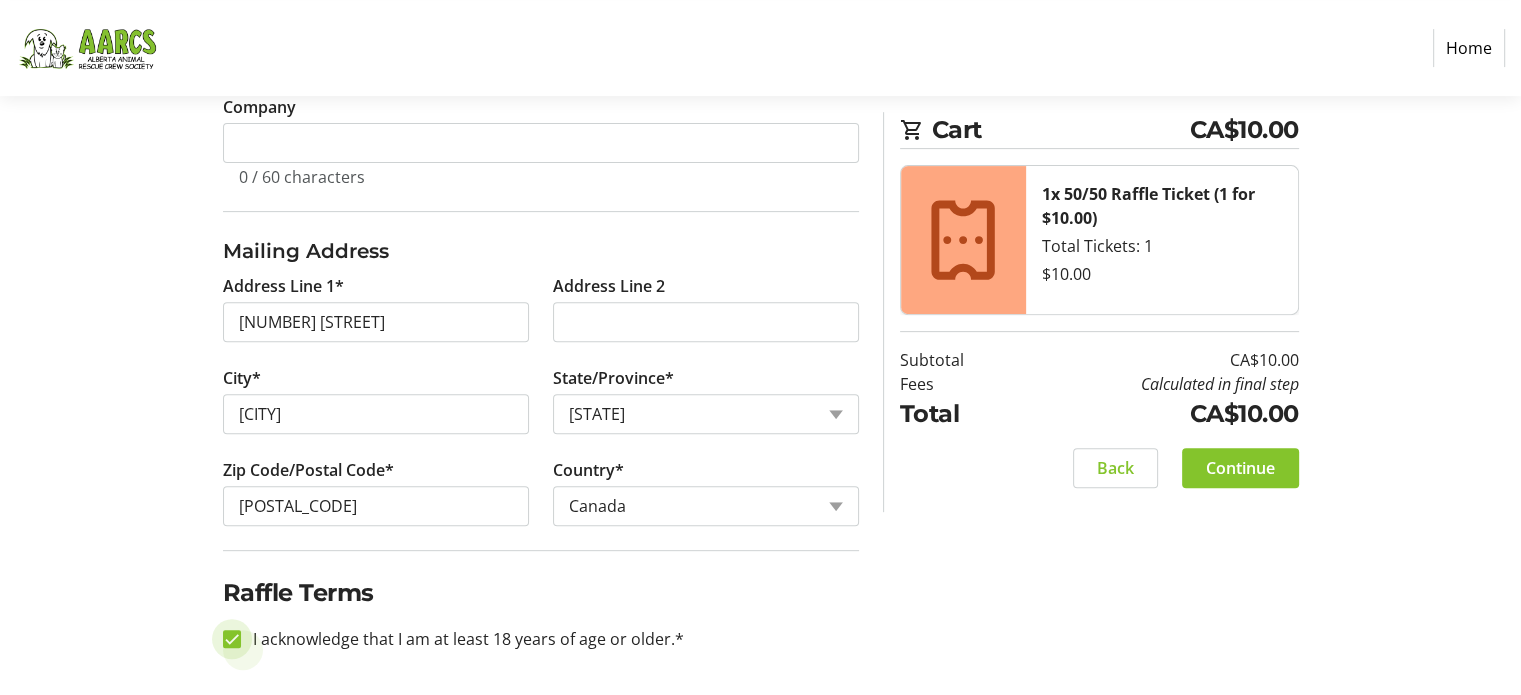checkbox on "true" 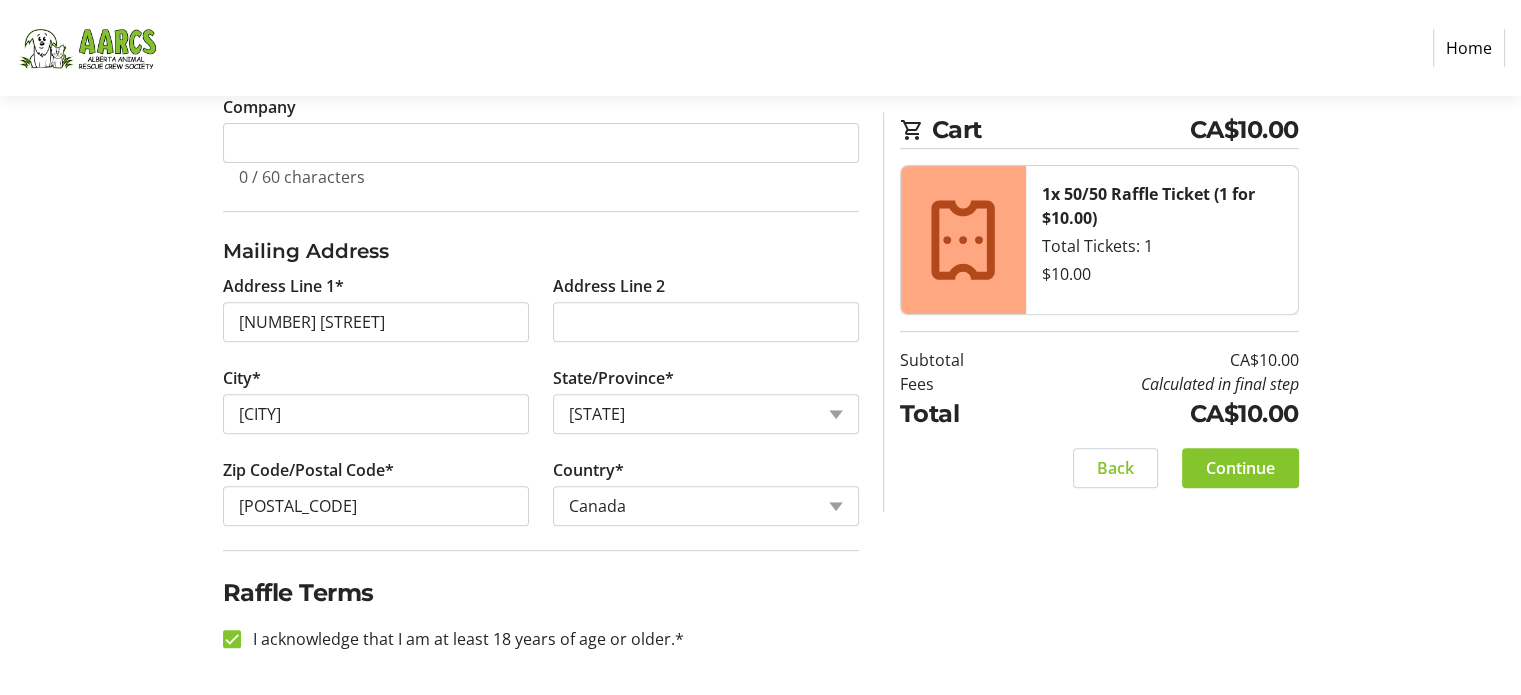 click on "Purchase Step 1 of 5 Cart CA$10.00 1x 50/50 Raffle Ticket (1 for $10.00) Total Tickets: 1  $10.00  Subtotal  CA$10.00  Fees  Calculated in final step  Total  CA$10.00   Close  Log In to Your Account (Optional) Or continue below to checkout as a guest.  Log In  Contact Information Email Address* [EMAIL] First Name* [FIRST] Last Name* [LAST]  Mobile Phone Number  [PHONE]  Company  0 / 60 characters Mailing Address  Address Line 1*  [NUMBER] [STREET]  Address Line 2   City*  [CITY]  State/Province*  State or Province  State or Province   Alberta   British Columbia   Manitoba   New Brunswick   Newfoundland and Labrador   Nova Scotia   Ontario   Prince Edward Island   Quebec   Saskatchewan   Northwest Territories   Nunavut   Yukon   Zip Code/Postal Code*  [POSTAL_CODE]  Country*  Country Country  Afghanistan   Åland Islands   Albania   Algeria   American Samoa   Andorra   Angola   Anguilla   Antarctica   Antigua and Barbuda   Argentina   Armenia   Aruba   Australia   Austria   Azerbaijan   The Bahamas" 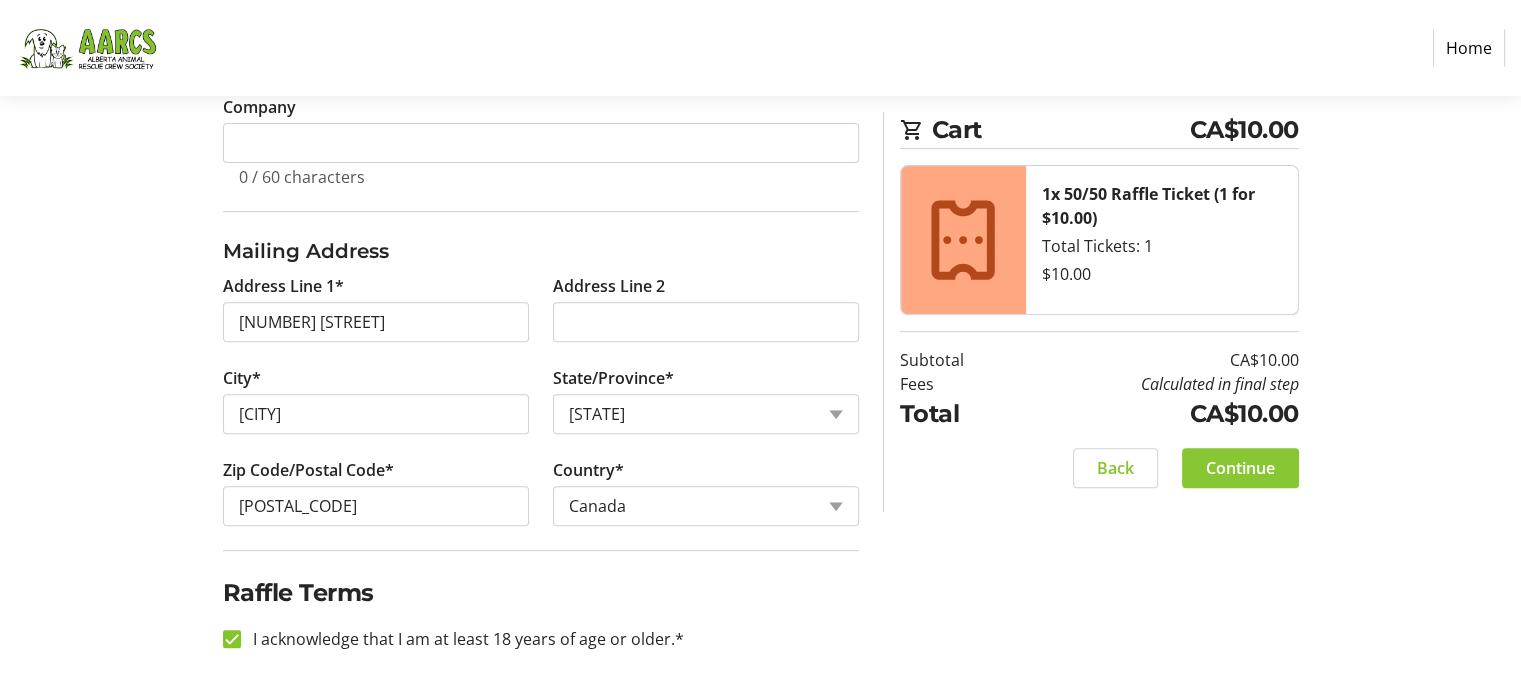 click 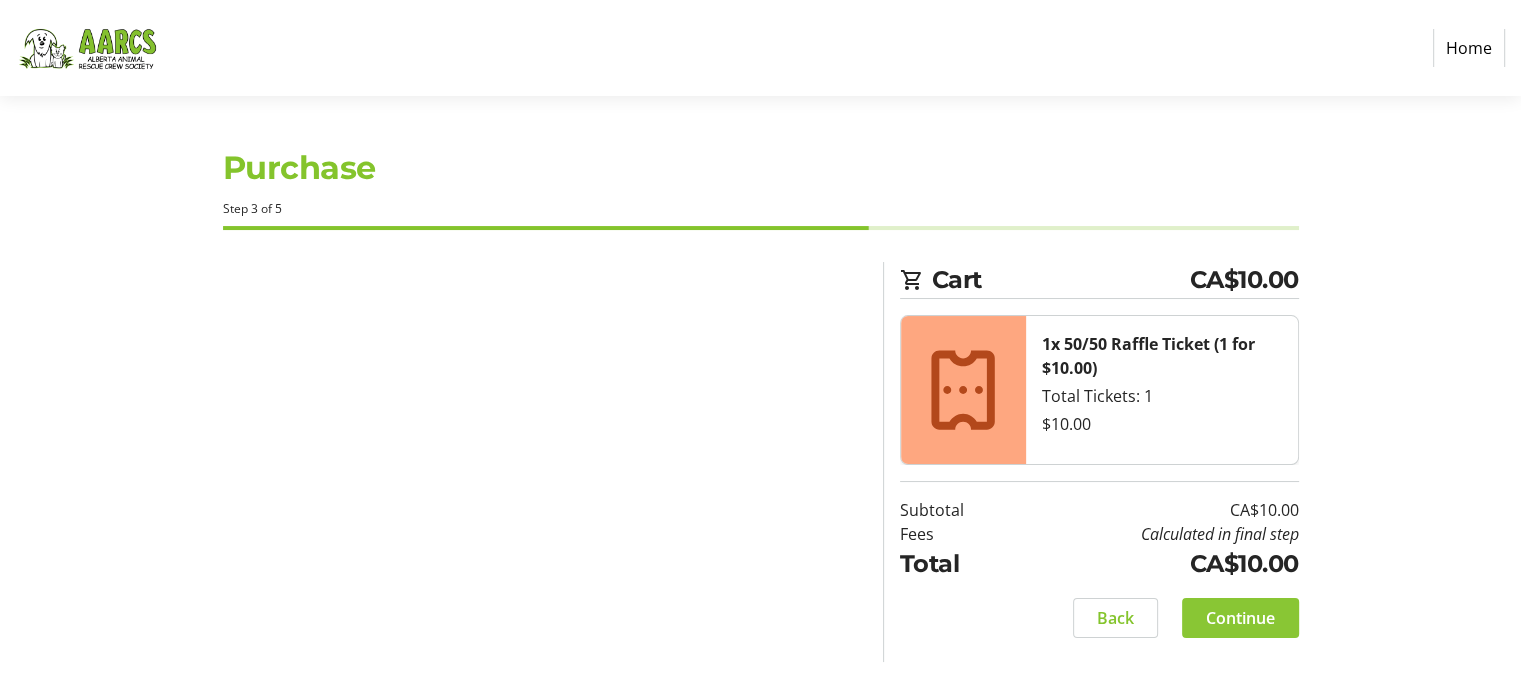 scroll, scrollTop: 0, scrollLeft: 0, axis: both 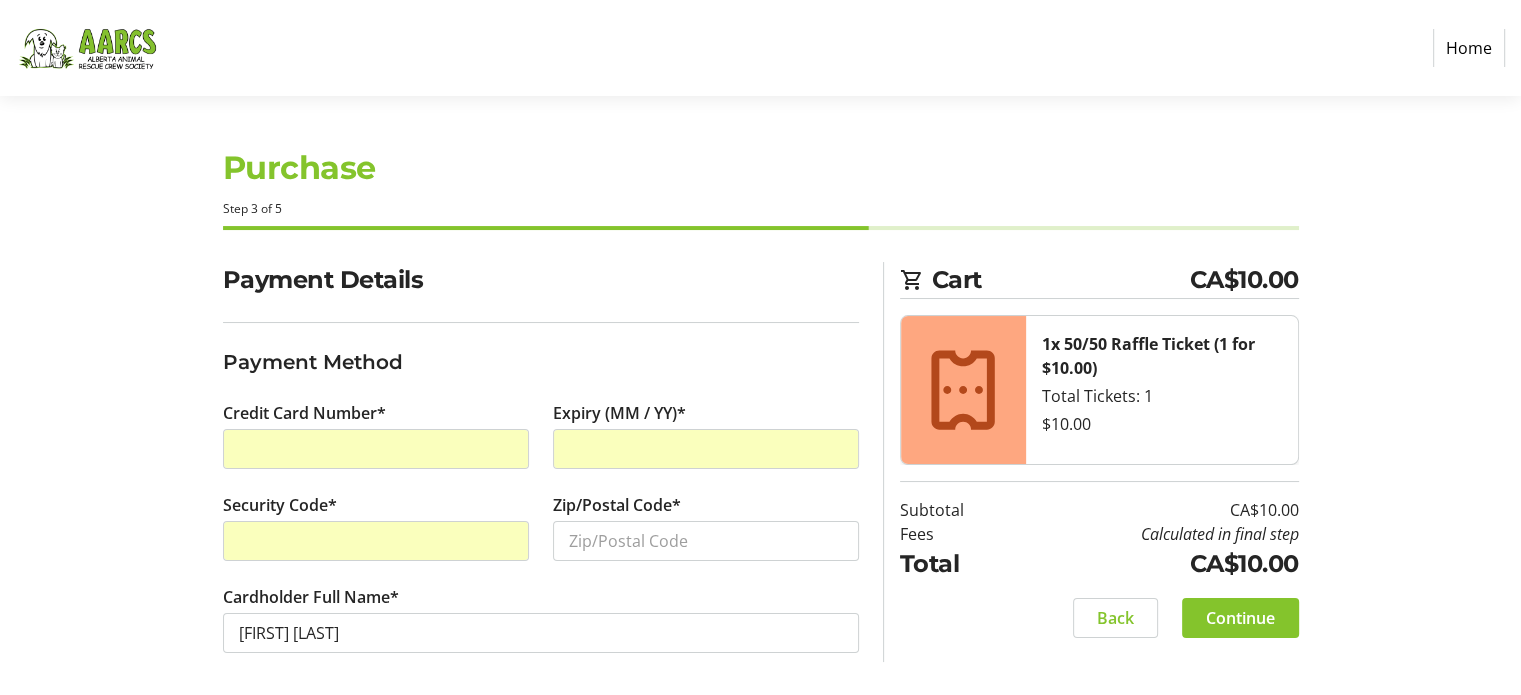click on "Purchase Step 3 of 5 Cart CA$10.00 1x 50/50 Raffle Ticket (1 for $10.00) Total Tickets: 1  $10.00  Subtotal  CA$10.00  Fees  Calculated in final step  Total  CA$10.00   Close  Payment Details Payment Method Credit Card Number* Expiry (MM / YY)* Security Code* Zip/Postal Code* [POSTAL_CODE] Cardholder Full Name* [FIRST] [LAST] Cart CA$10.00 1x 50/50 Raffle Ticket (1 for $10.00) Total Tickets: 1  $10.00  Subtotal  CA$10.00  Fees  Calculated in final step  Total  CA$10.00   Back   Continue   Back   Continue" 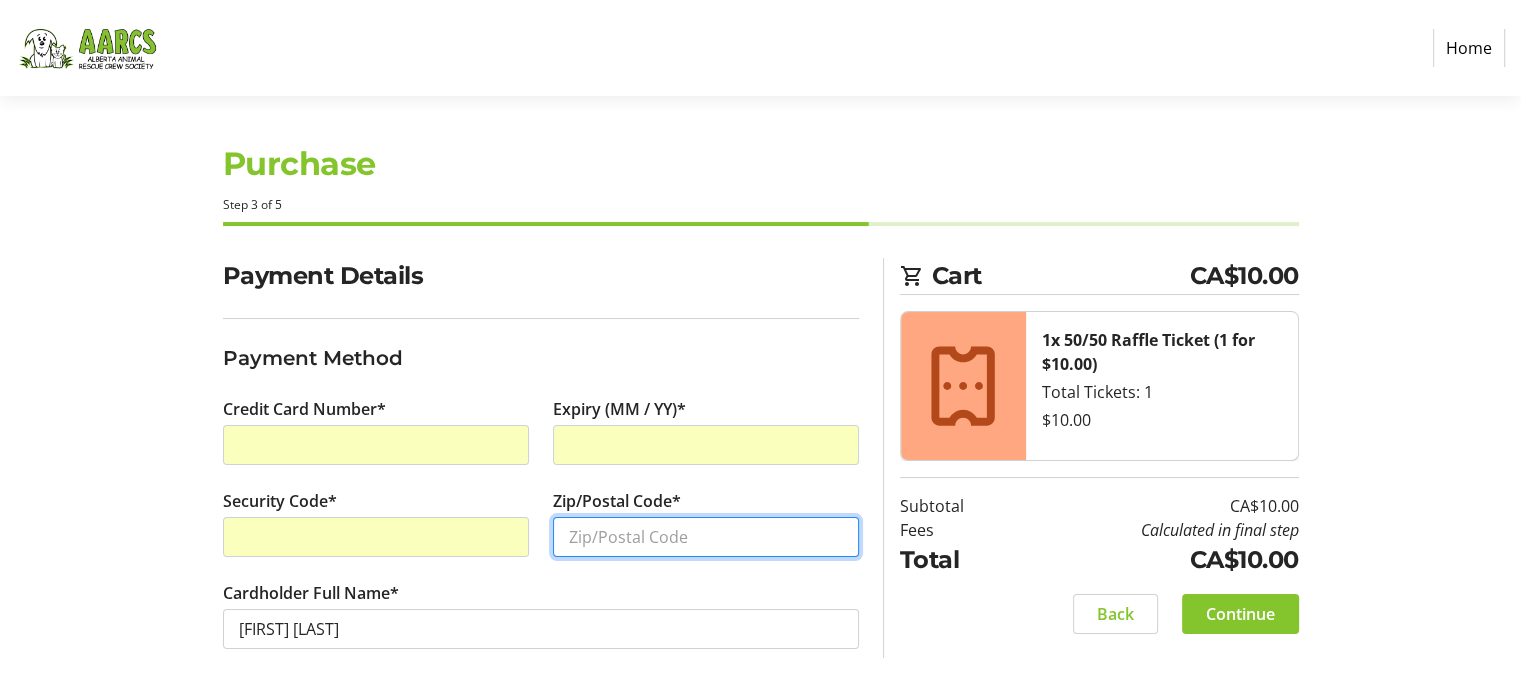 click on "Zip/Postal Code*" at bounding box center [706, 537] 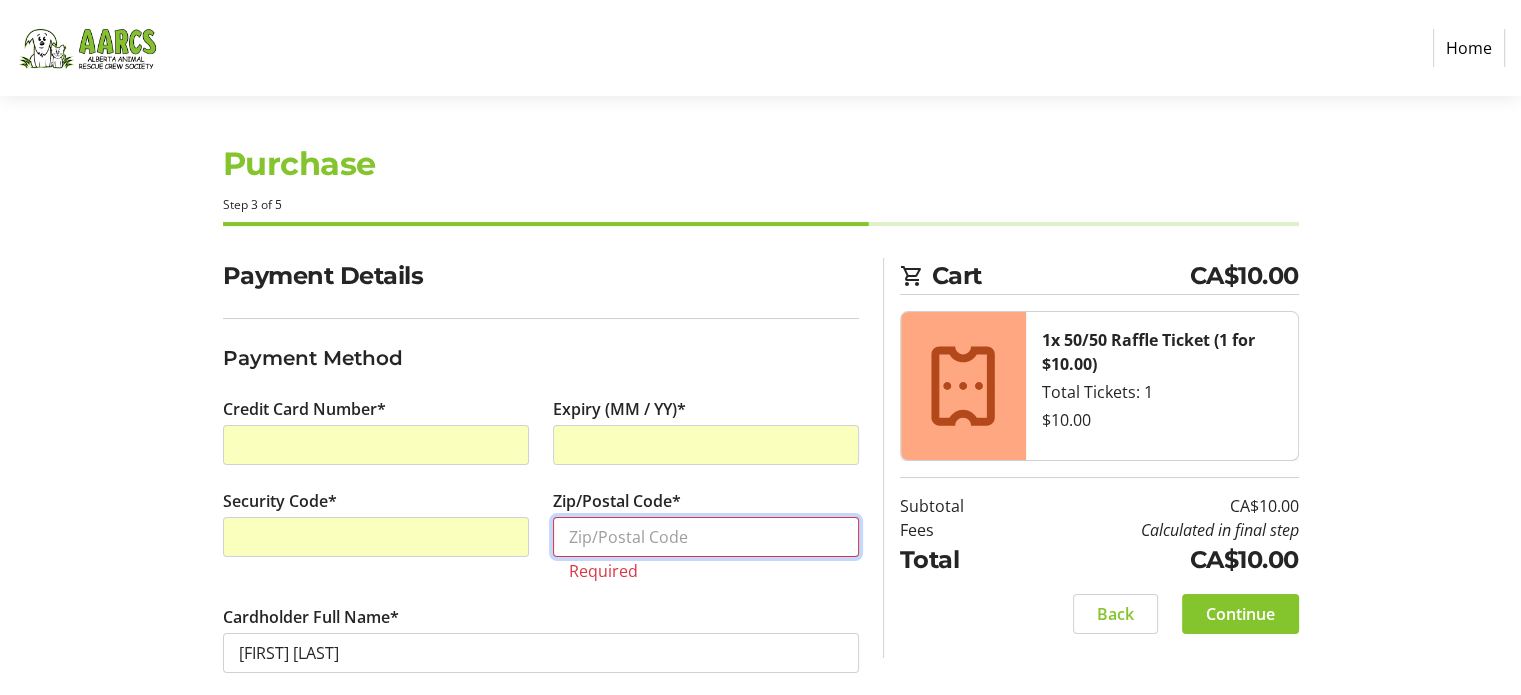 click on "Zip/Postal Code*" at bounding box center [706, 537] 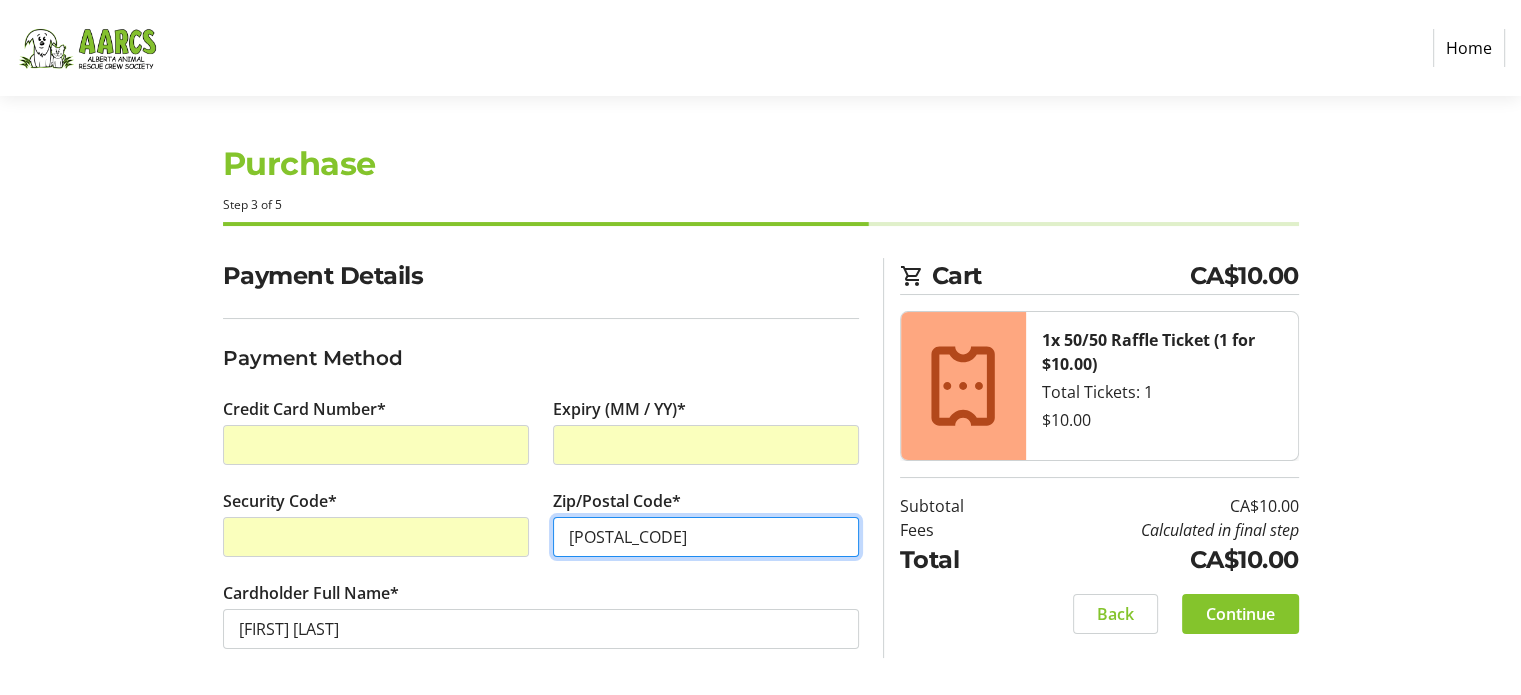 type on "[POSTAL_CODE]" 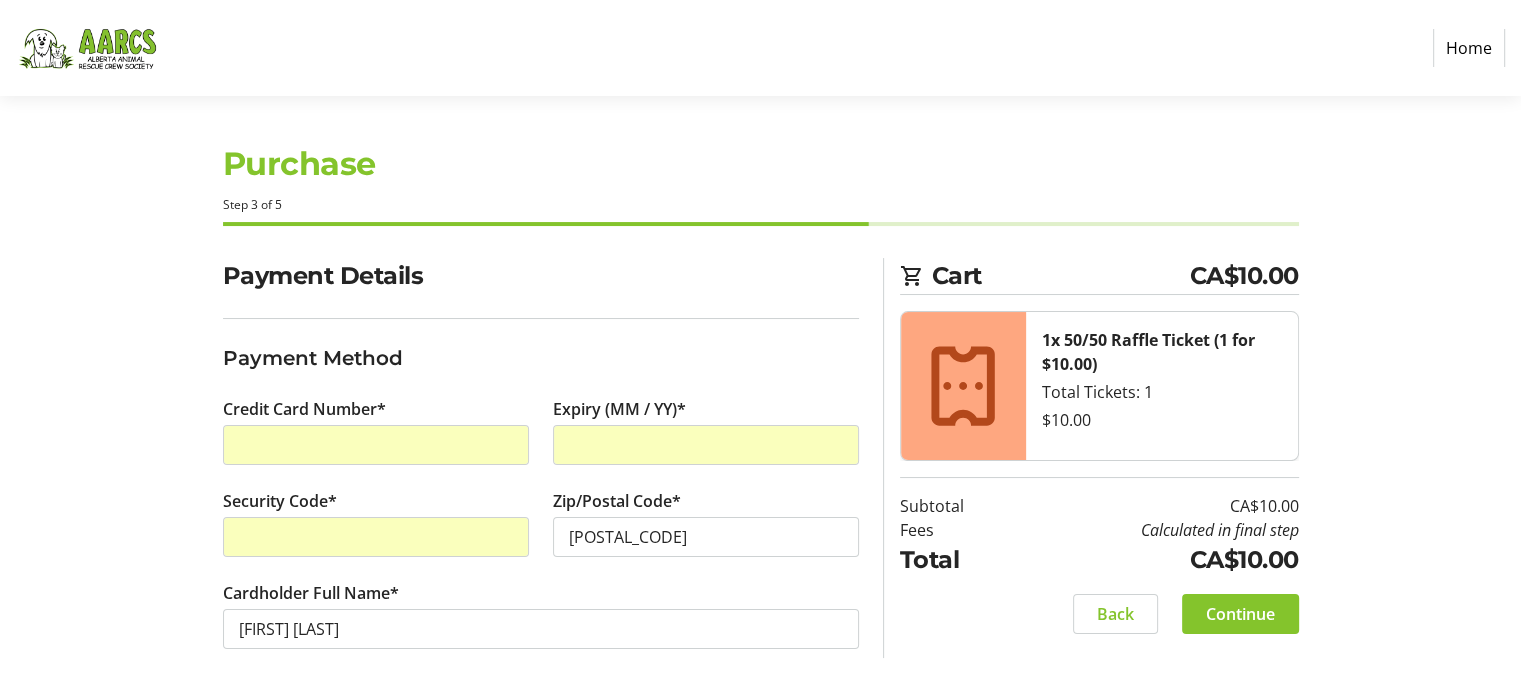 click on "Payment Details Payment Method Credit Card Number* Expiry (MM / YY)* Security Code* Zip/Postal Code* [POSTAL_CODE] Cardholder Full Name* [FIRST] [LAST] Cart CA$10.00 1x 50/50 Raffle Ticket (1 for $10.00) Total Tickets: 1  $10.00  Subtotal  CA$10.00  Fees  Calculated in final step  Total  CA$10.00   Back   Continue" 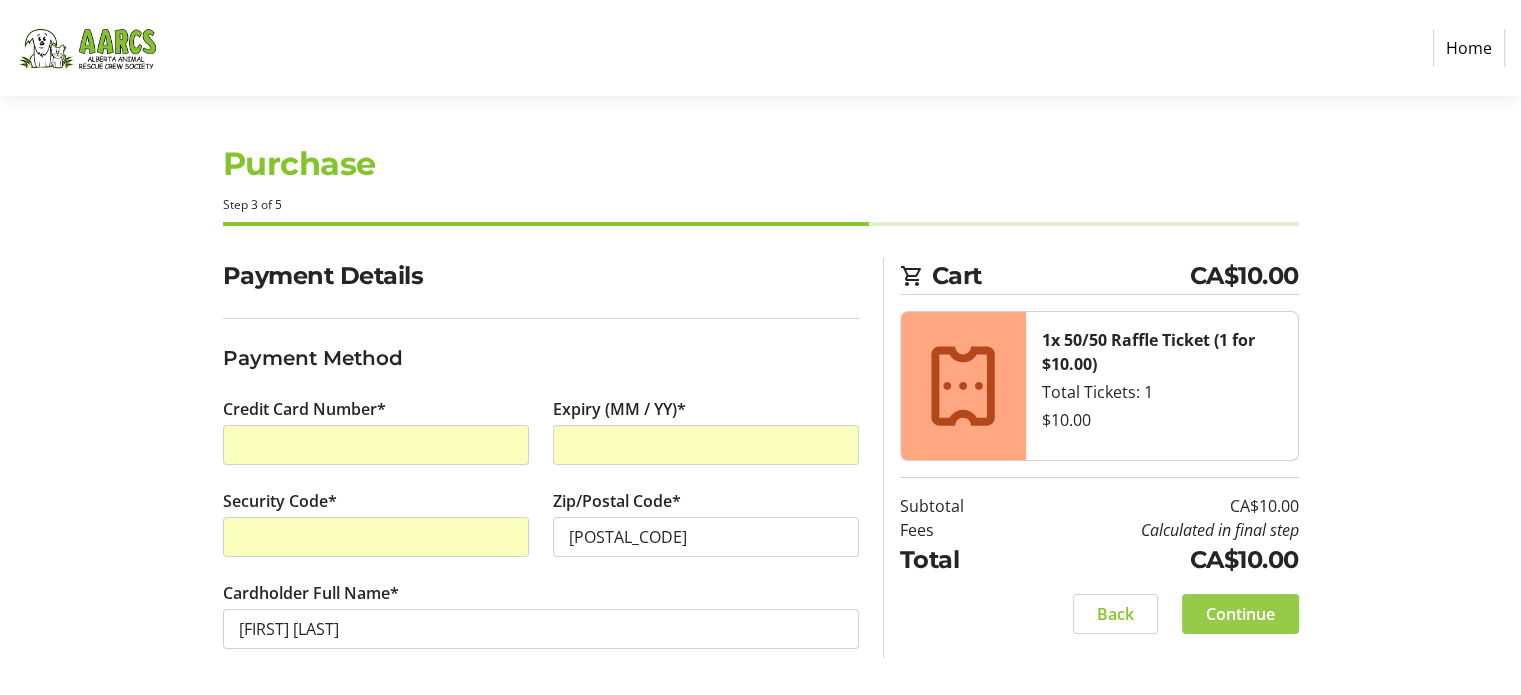 click on "Continue" 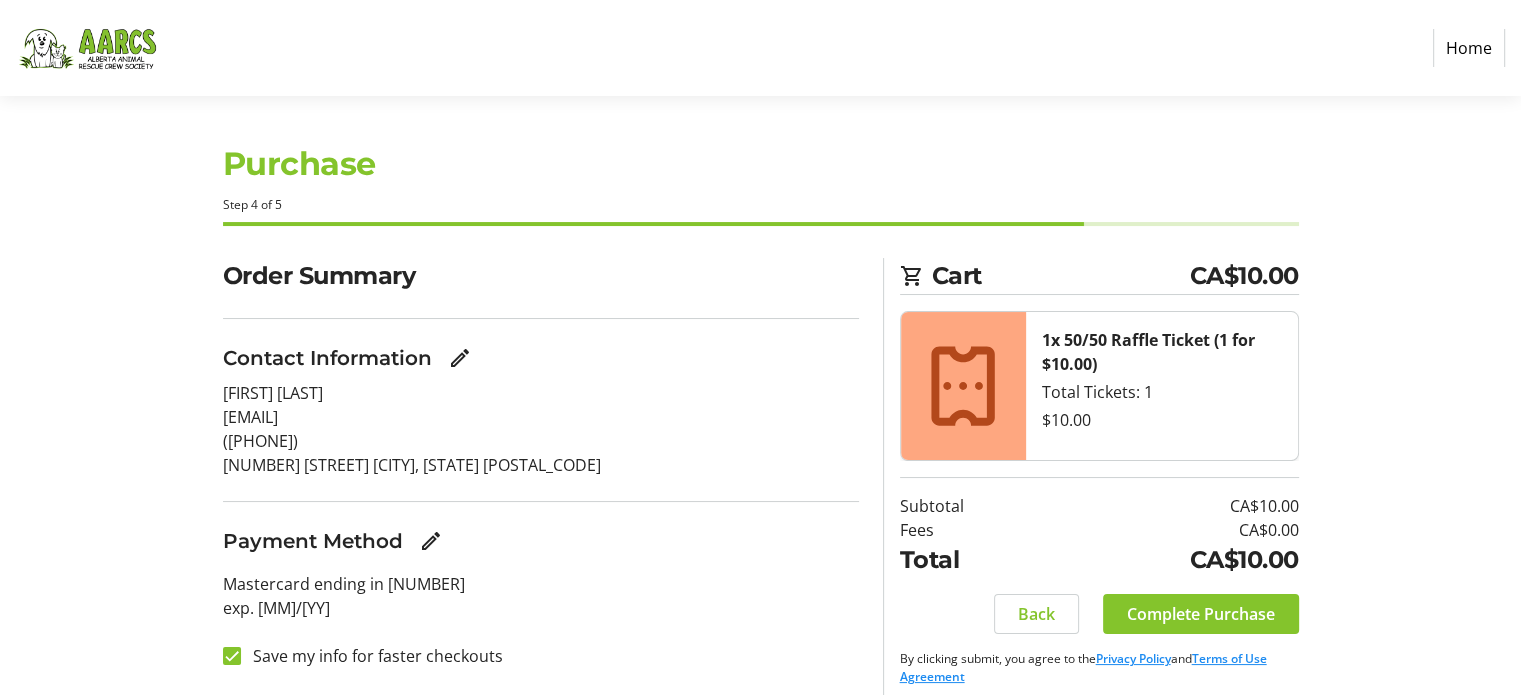 scroll, scrollTop: 0, scrollLeft: 0, axis: both 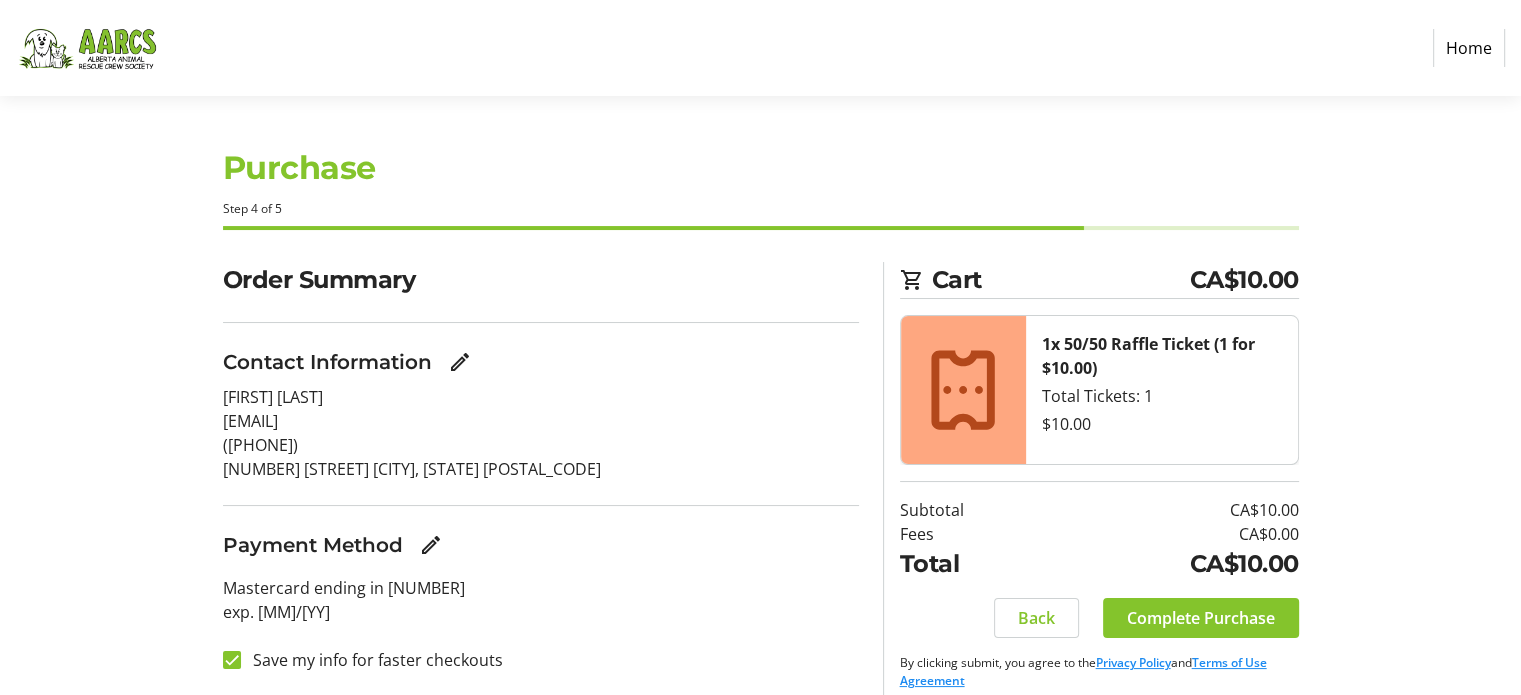 click on "Order Summary Contact Information [FIRST] [LAST] [EMAIL] [PHONE] [NUMBER] [STREET]
[CITY], [STATE]
[POSTAL_CODE] Payment Method  Mastercard ending in [NUMBER]  exp. [MM]/[YY]   Save my info for faster checkouts  Cart CA$10.00 1x 50/50 Raffle Ticket (1 for $10.00) Total Tickets: 1  $10.00  Subtotal  CA$10.00  Fees  CA$0.00  Total  CA$10.00   Back   Complete Purchase   By clicking submit, you agree to the  Privacy Policy  and  Terms of Use Agreement" 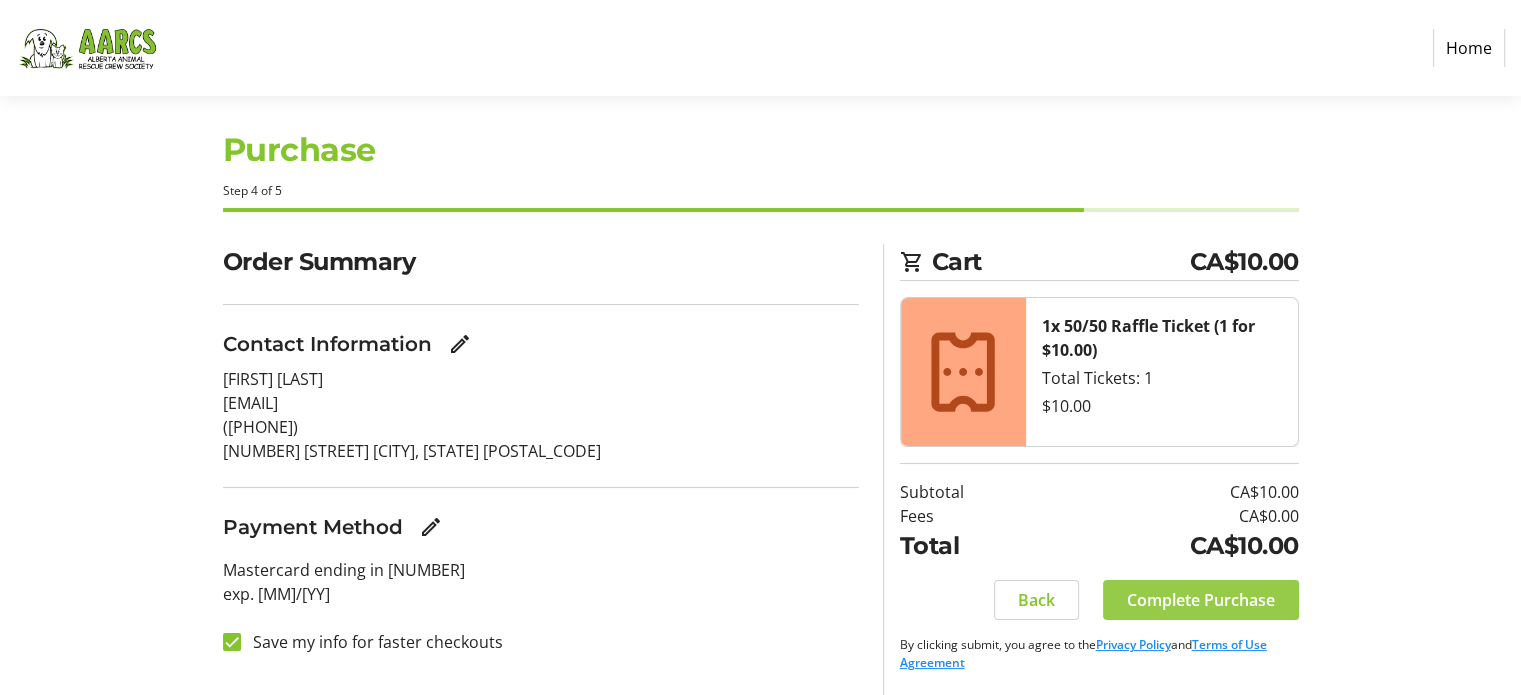 click on "Complete Purchase" 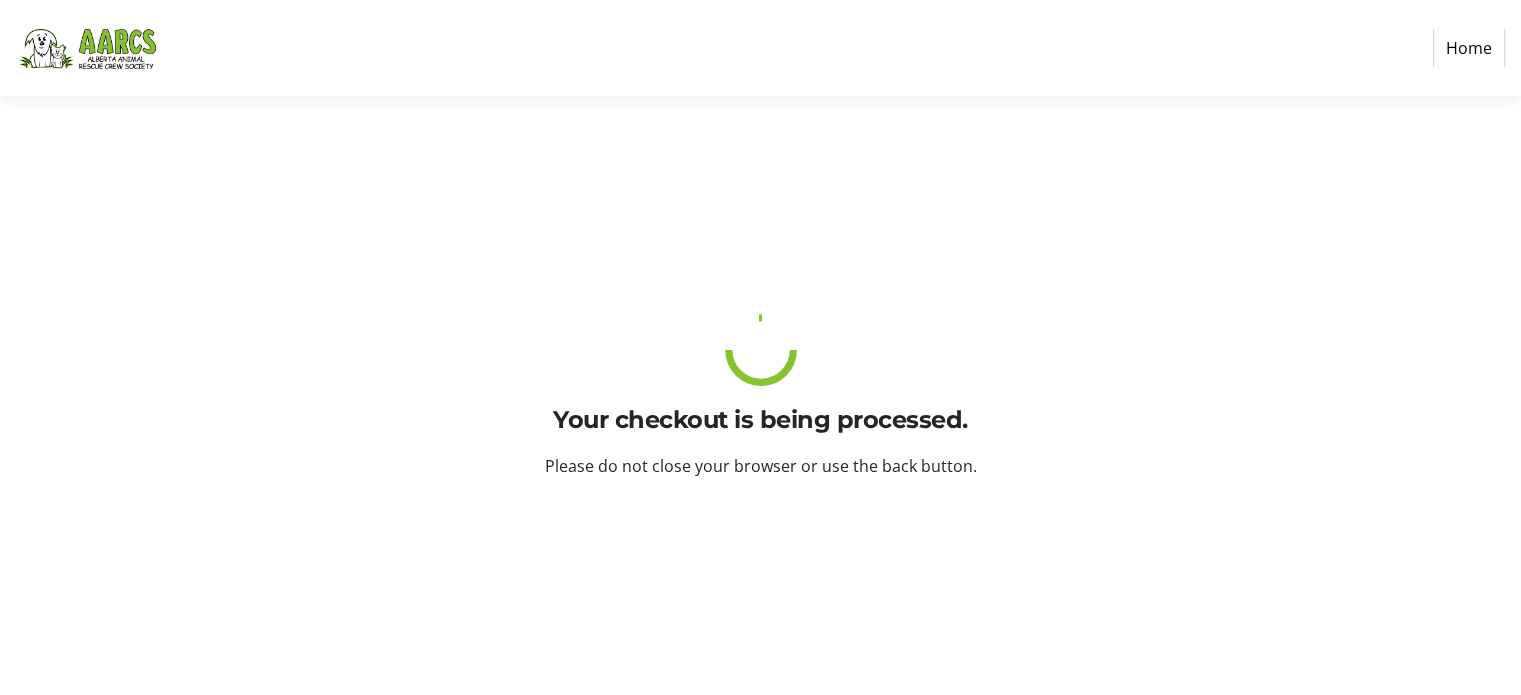 scroll, scrollTop: 0, scrollLeft: 0, axis: both 